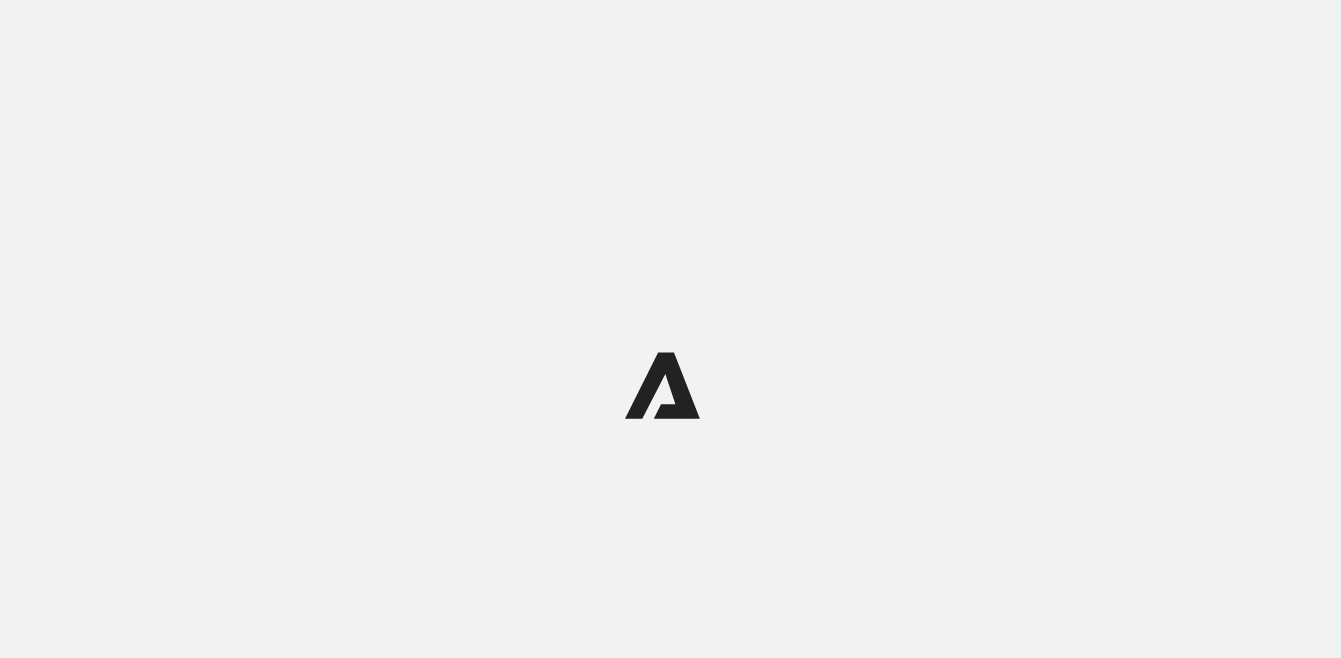scroll, scrollTop: 0, scrollLeft: 0, axis: both 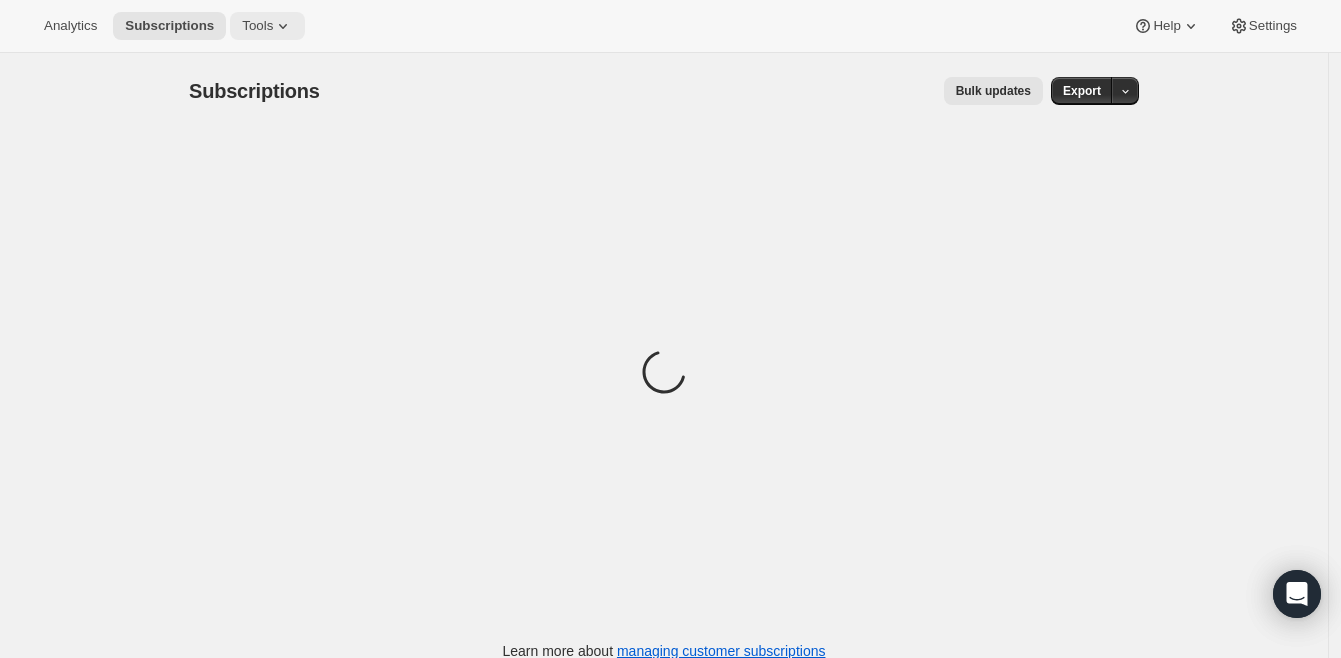click on "Tools" at bounding box center [257, 26] 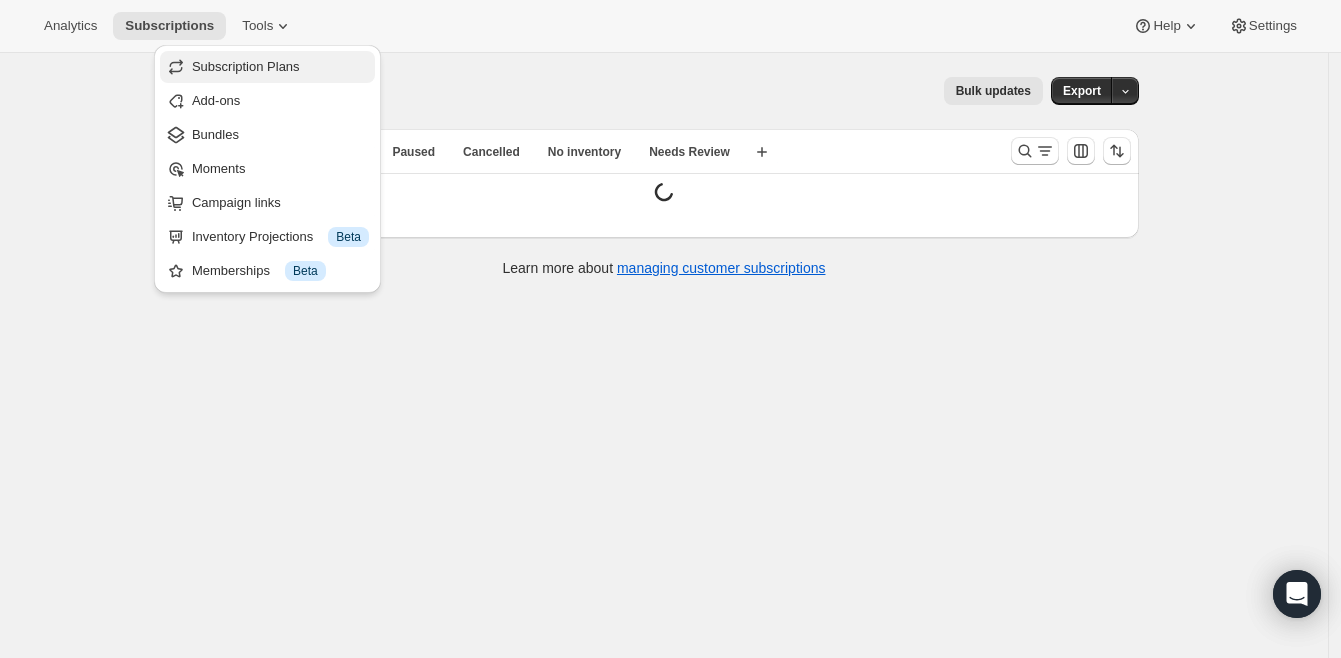 click on "Subscription Plans" at bounding box center [246, 66] 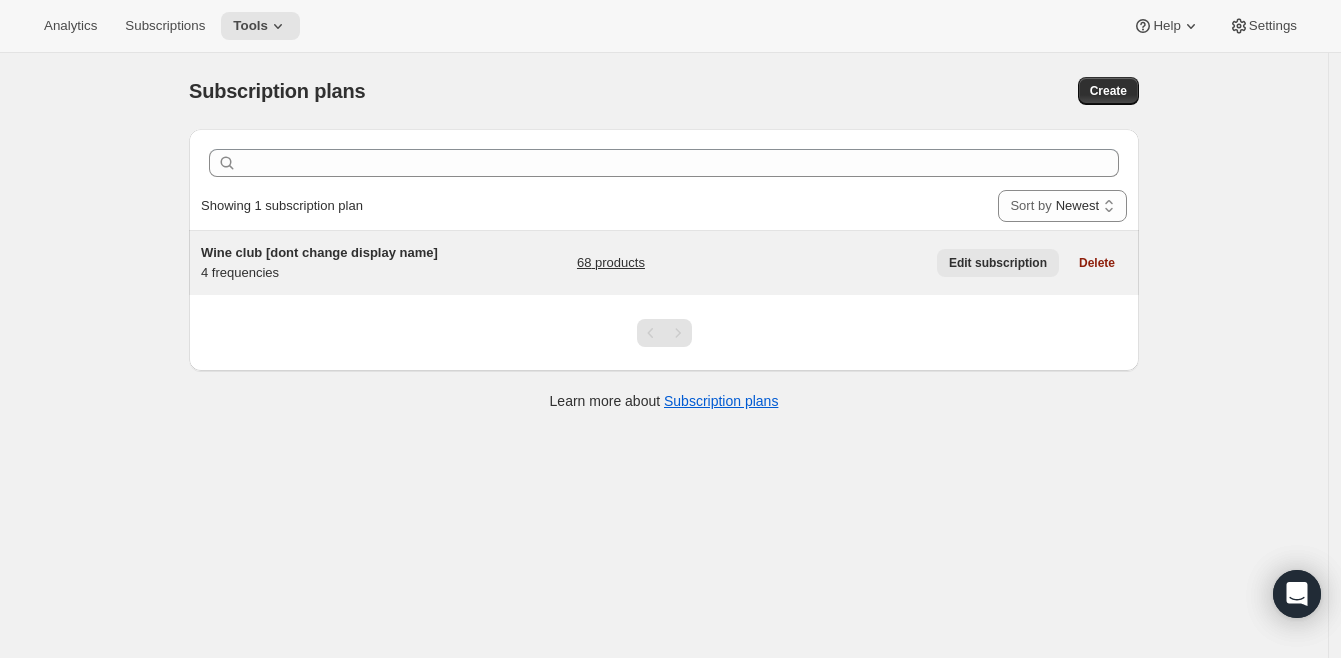 click on "Edit subscription" at bounding box center (998, 263) 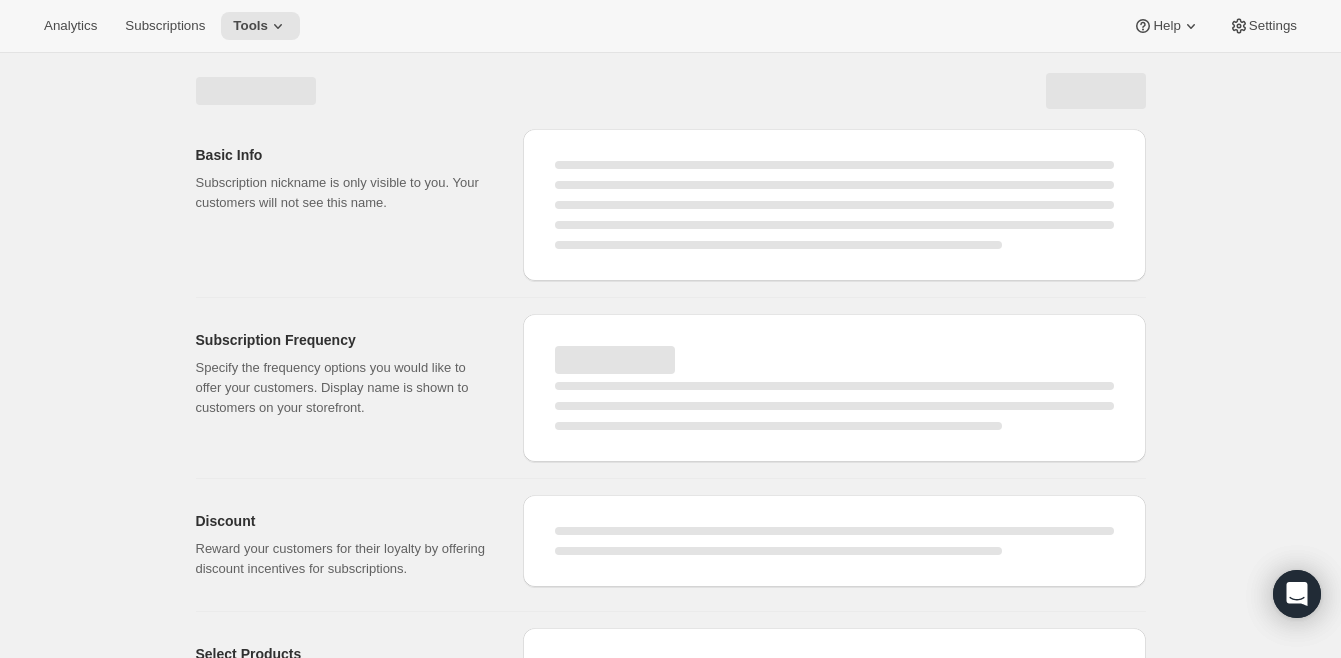 select on "WEEK" 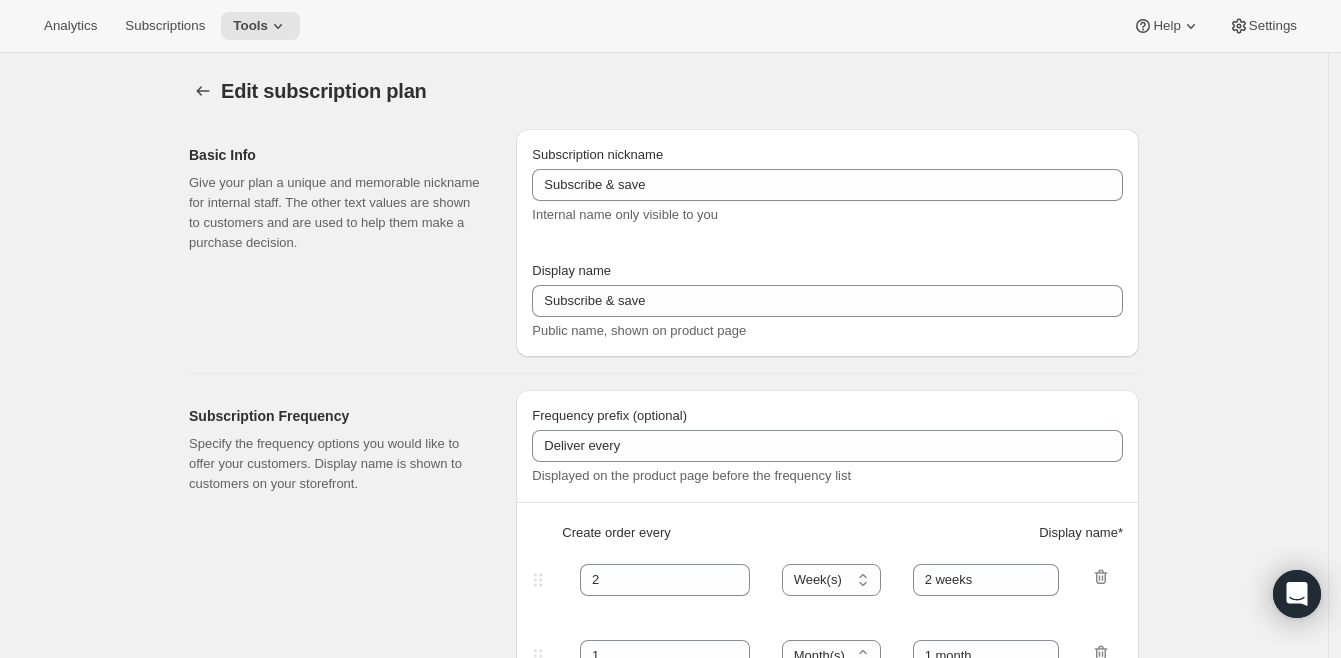 checkbox on "true" 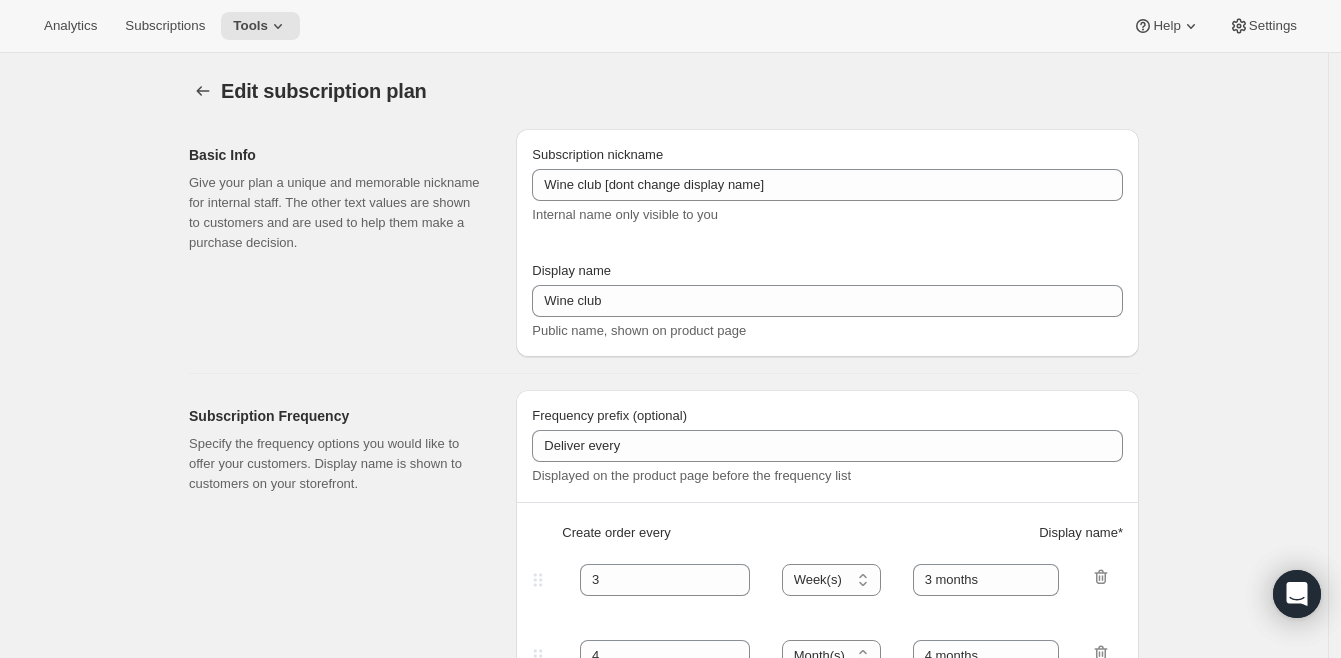 select on "MONTH" 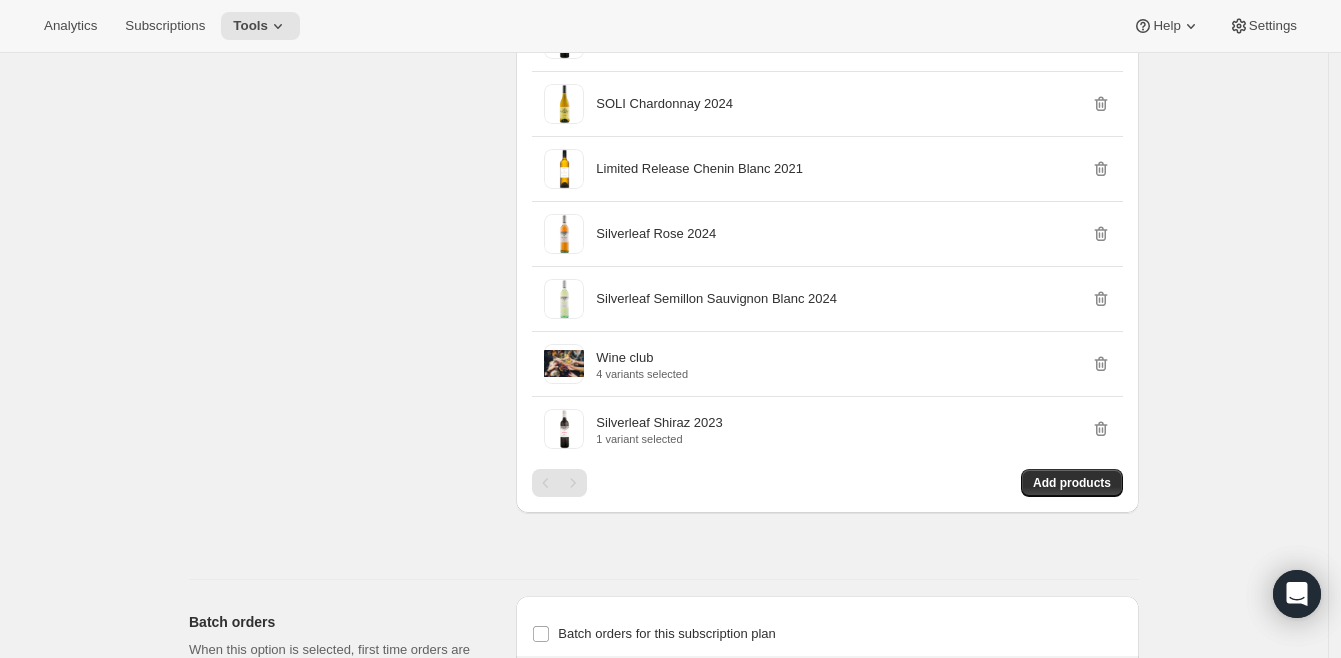 scroll, scrollTop: 3298, scrollLeft: 0, axis: vertical 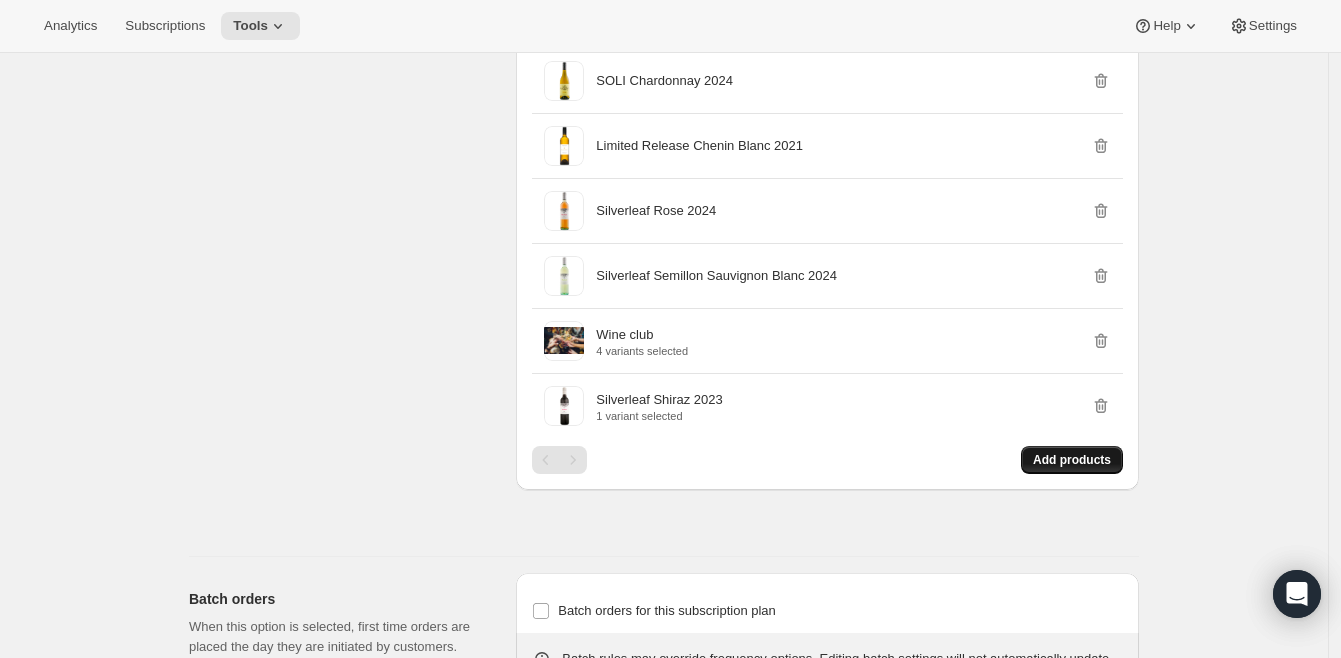 click on "Add products" at bounding box center (1072, 460) 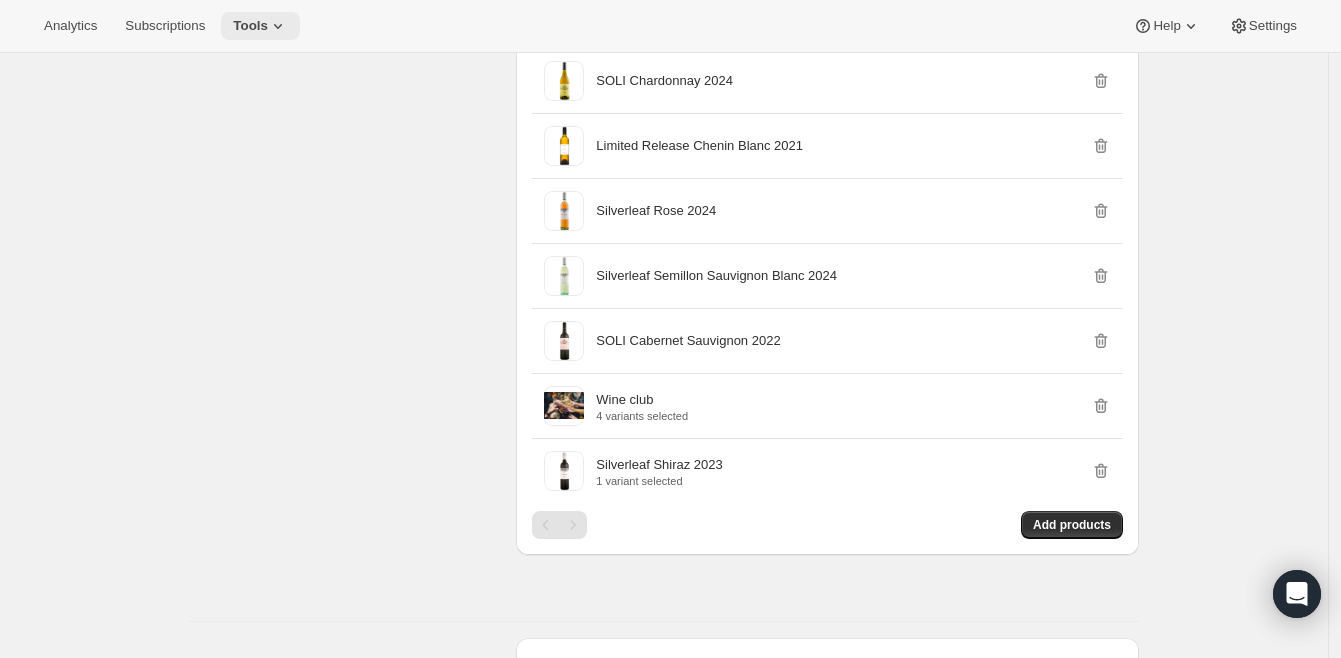 click 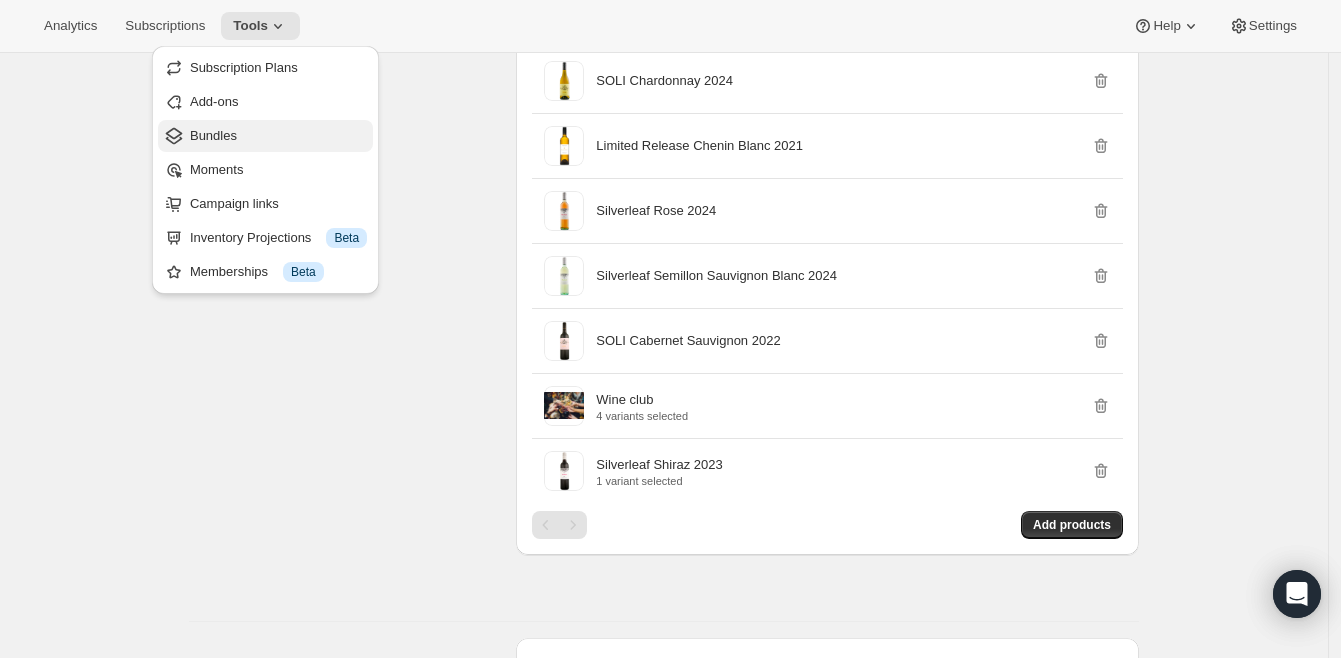 click on "Bundles" at bounding box center (278, 136) 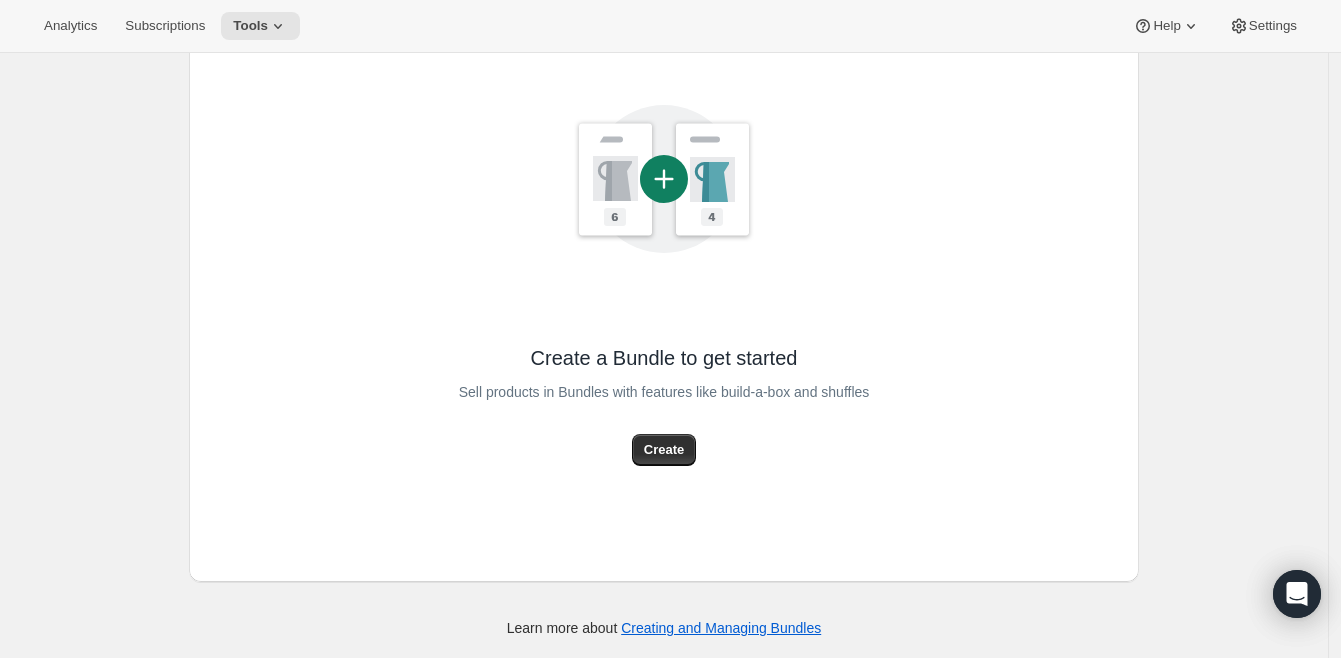 scroll, scrollTop: 0, scrollLeft: 0, axis: both 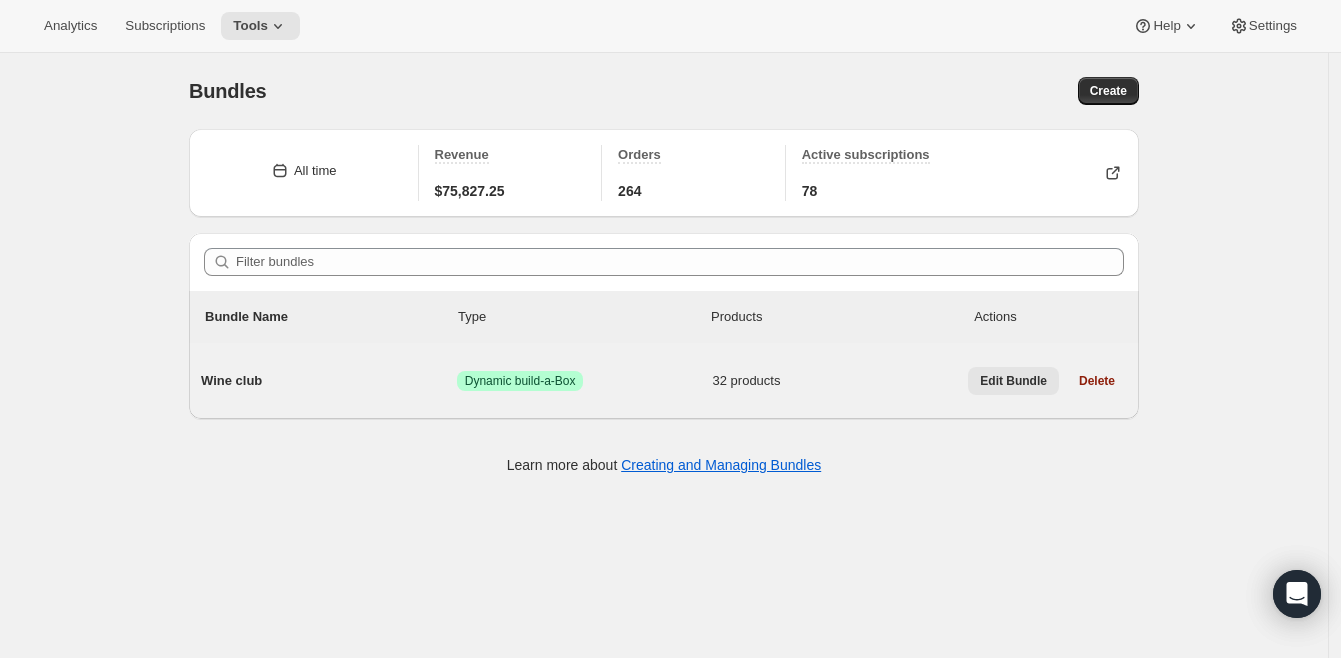 click on "Edit Bundle" at bounding box center (1013, 381) 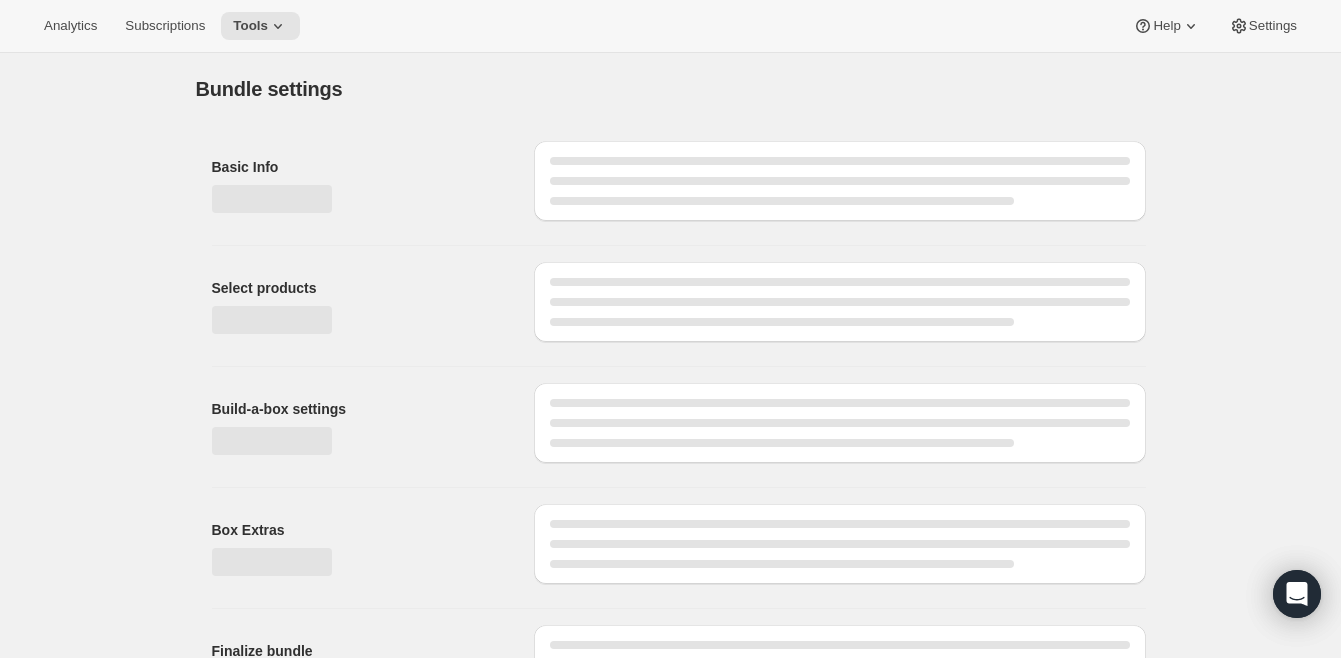 type on "Wine club" 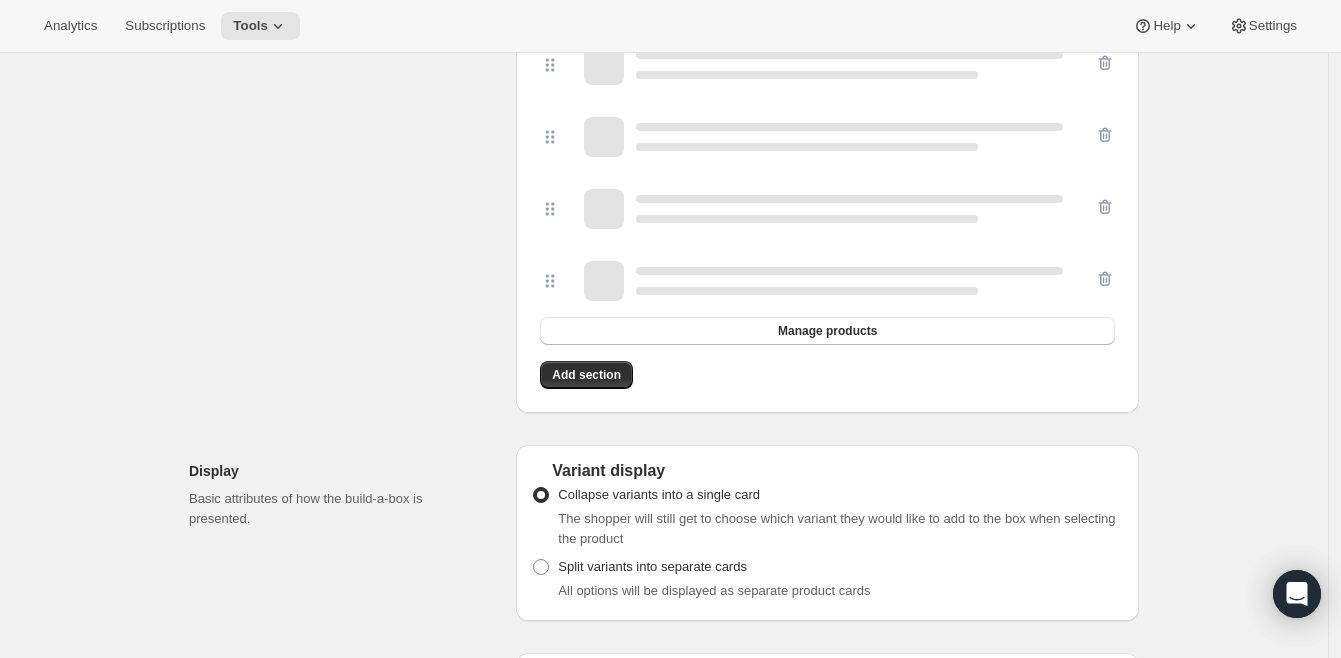 scroll, scrollTop: 2636, scrollLeft: 0, axis: vertical 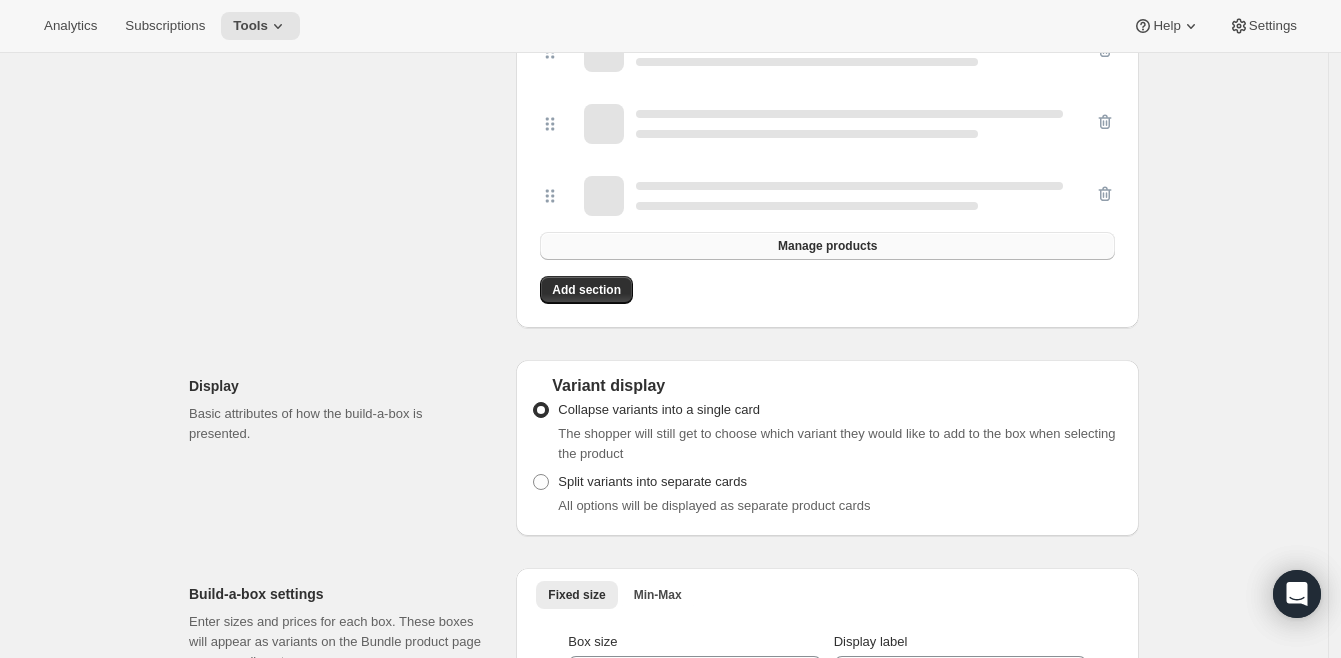 click on "Manage products" at bounding box center (827, 246) 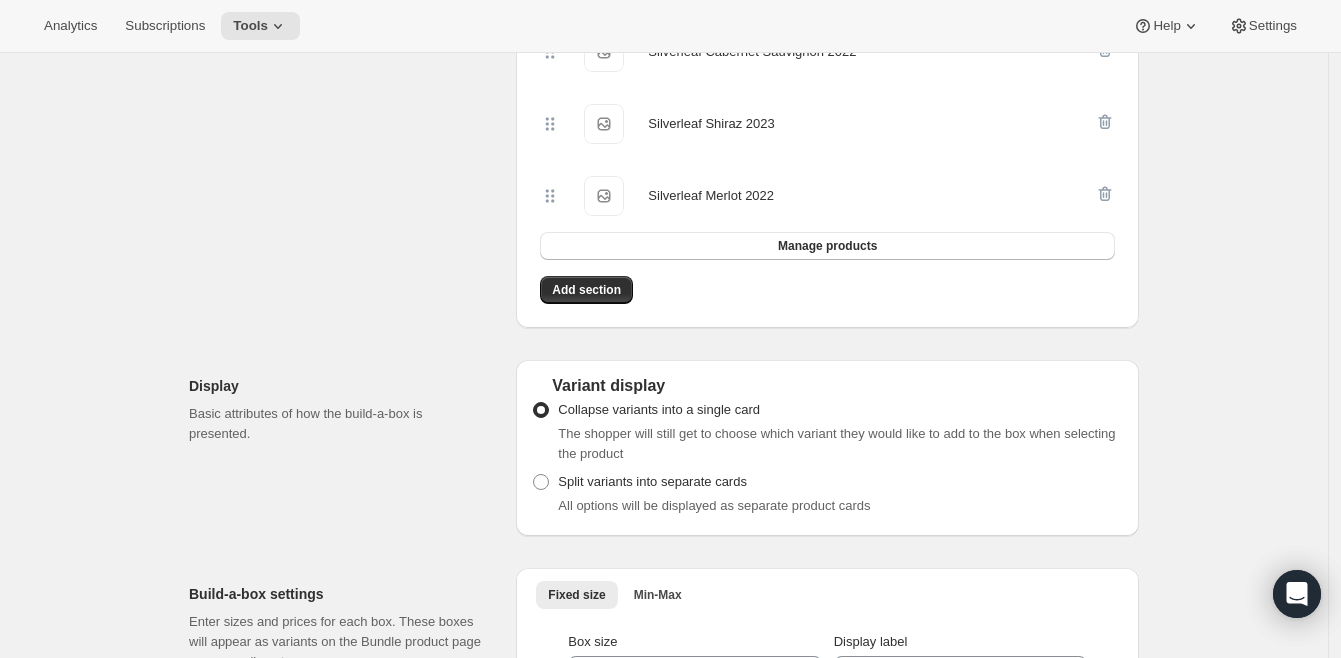 scroll, scrollTop: 2636, scrollLeft: 0, axis: vertical 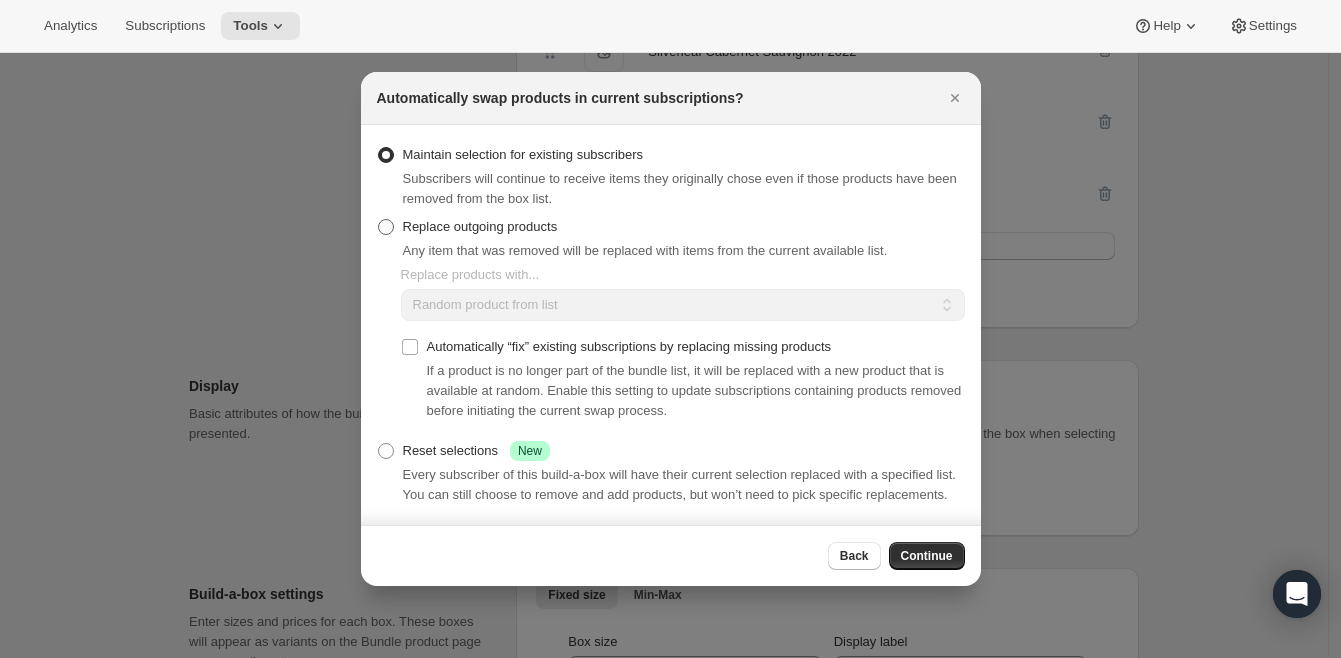 click on "Replace outgoing products" at bounding box center (480, 226) 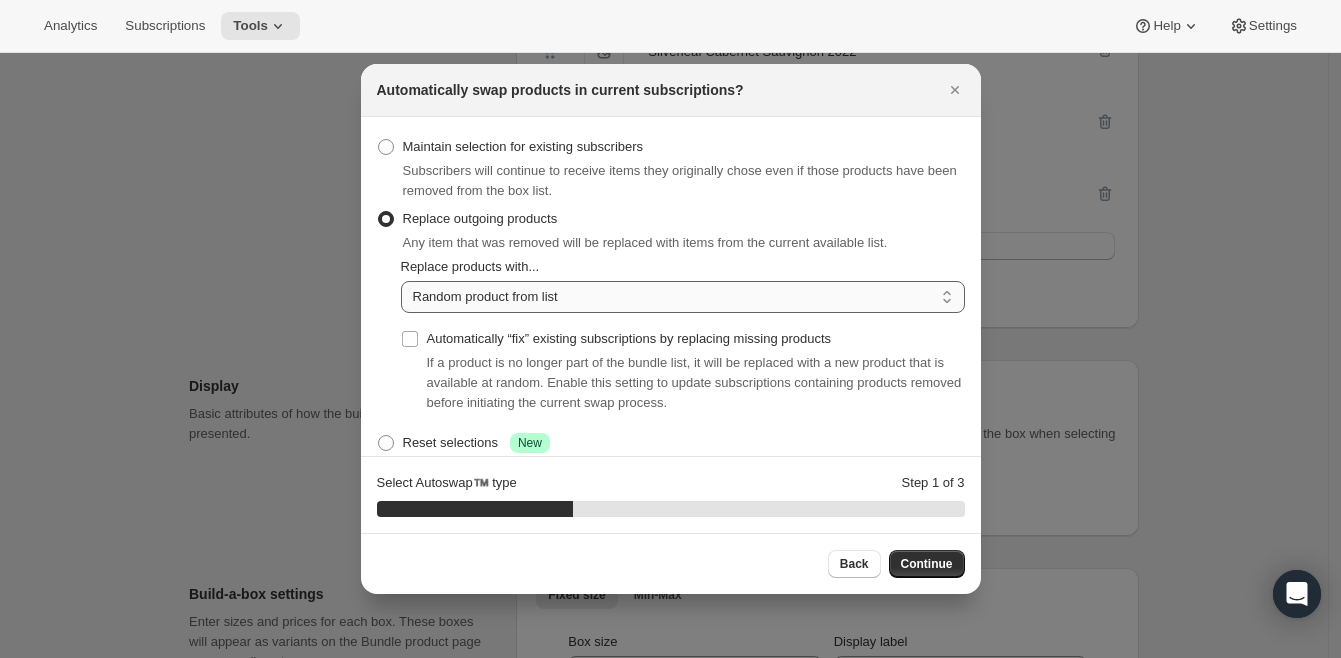 click on "Random product from list Matching product type Select specific replacements" at bounding box center (683, 297) 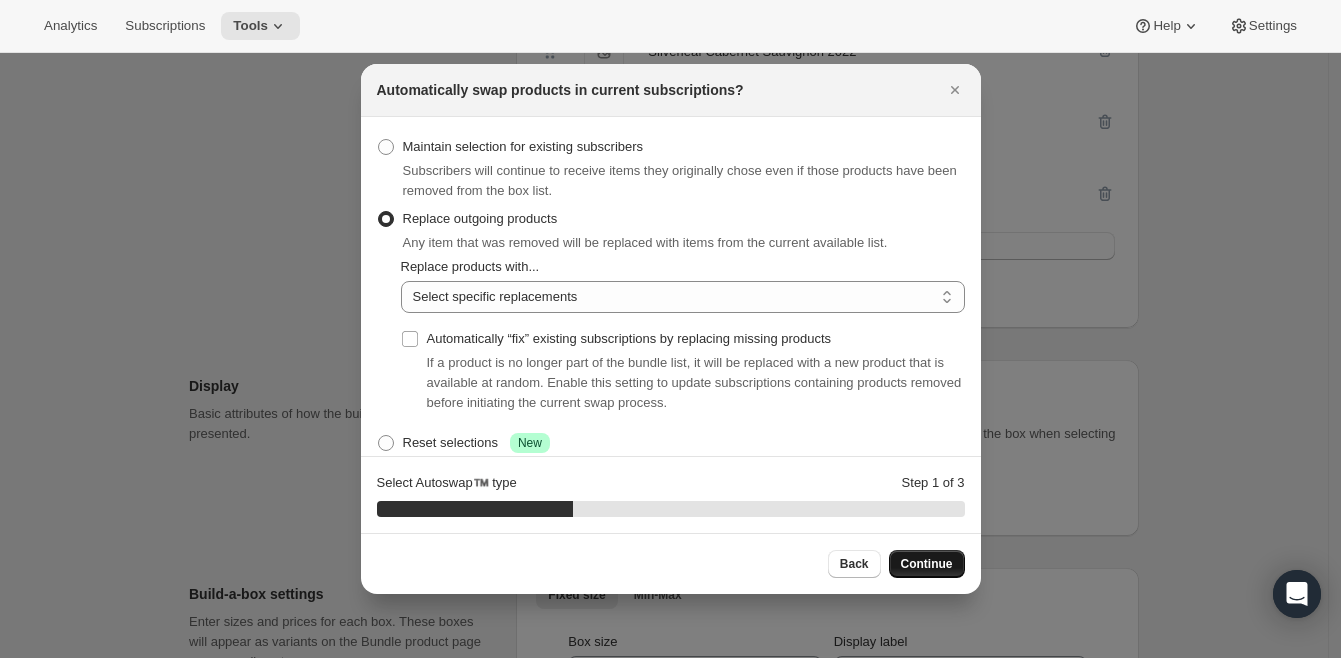 click on "Continue" at bounding box center [927, 564] 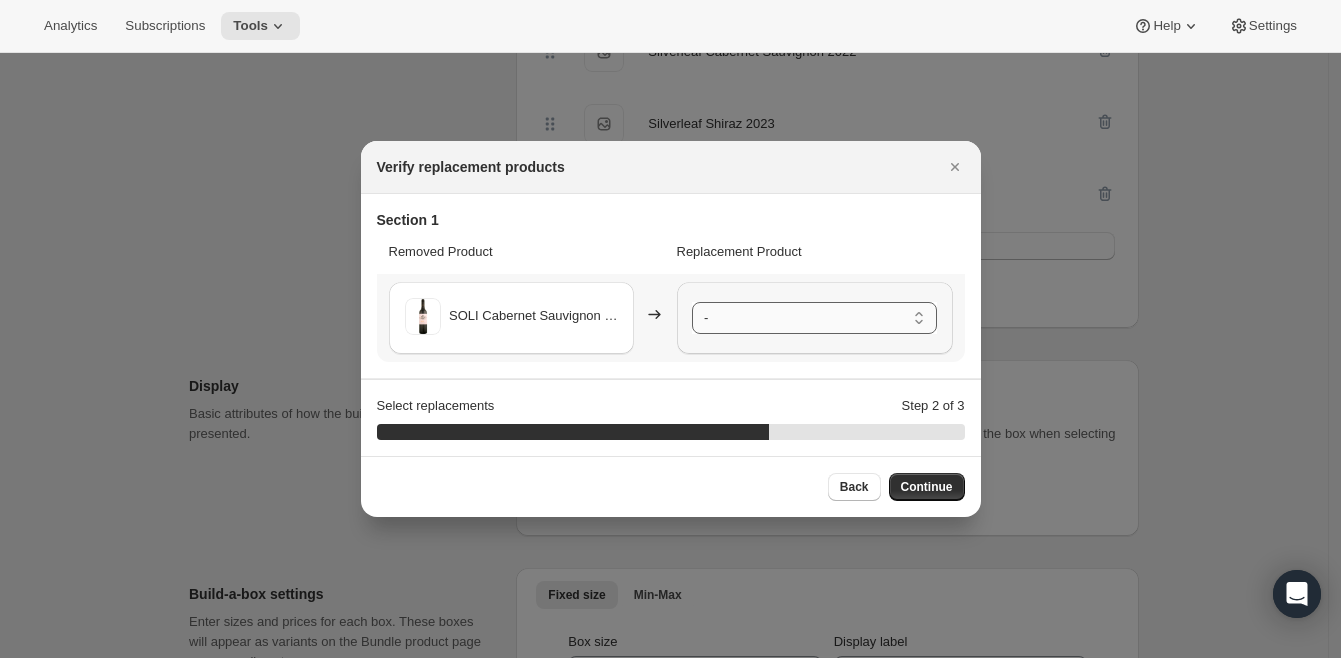 click on "-  SOLI Cabernet Sauvignon 2022 - Default Title The Bartondale Chardonnay 2024 - Default Title The Bartondale Shiraz 2020 - Default Title The Bartondale Cabernet Sauvignon 2020 - Default Title The Bartondale Spike Cabernet Sauvignon 2019 - Default Title The Bartondale Spike Tawny NV - Default Title Limited Release Marsanne 2024 - Default Title Limited Release Riesling 2022 - Default Title Limited Release Chenin Blanc 2021 - Default Title Limited Release Chenin Blanc Vintage Brut 2022 - Default Title Limited Release Viognier 2021 - Default Title Limited Release Sauvignon Blanc 2019 - Default Title Limited Release Cabernet Malbec Merlot Petit Verdot 2022 - Default Title Limited Release GSM 2022 - Default Title Limited Release Shiraz Viognier 2020 - Default Title Limited Release Zinfandel 2023 - Default Title Limited Release Malbec 2022 - Default Title Estate Range Sauvignon Blanc Semillon 2024 - Default Title Estate Range Chardonnay 2024 - Default Title Estate Range Cabernet Merlot 2022 - Default Title" at bounding box center (814, 318) 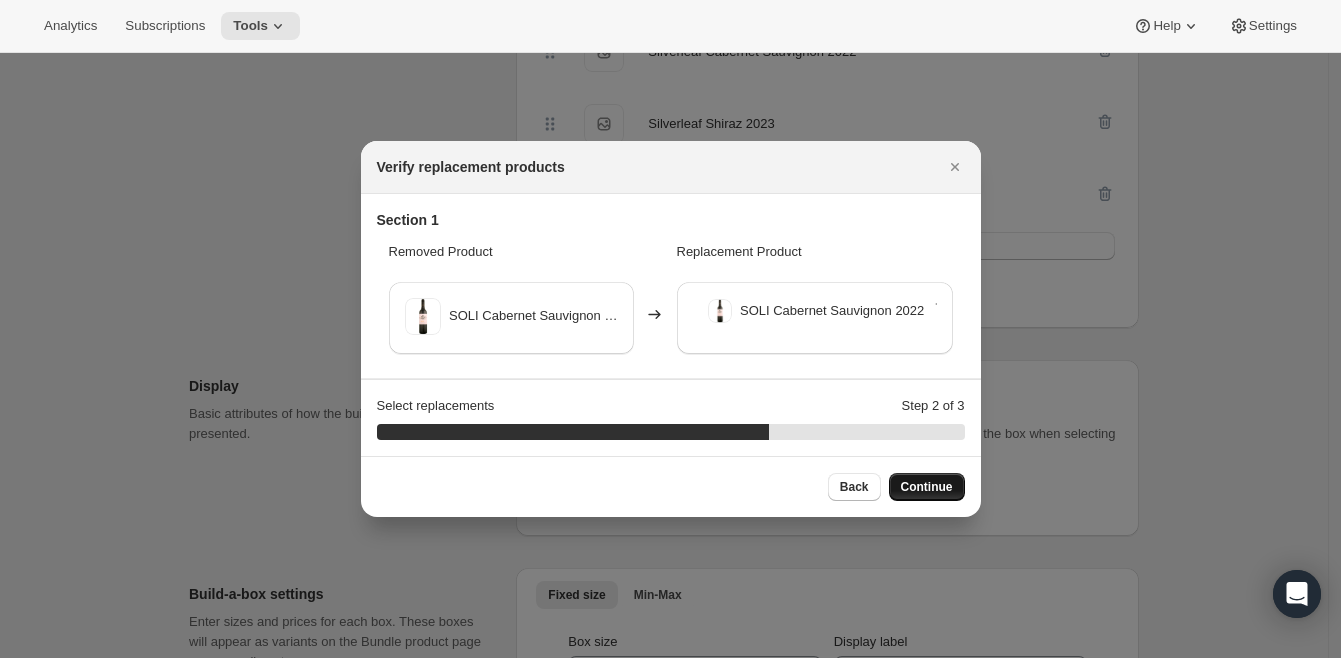 click on "Continue" at bounding box center [927, 487] 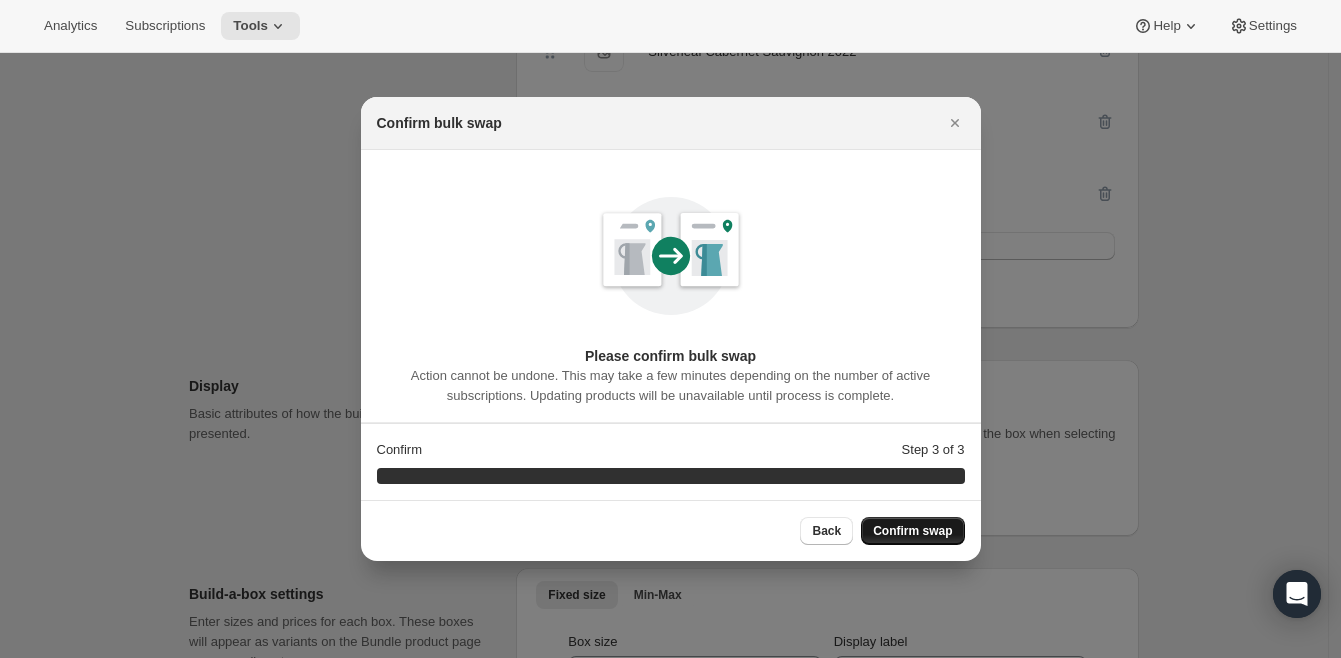 click on "Confirm swap" at bounding box center (912, 531) 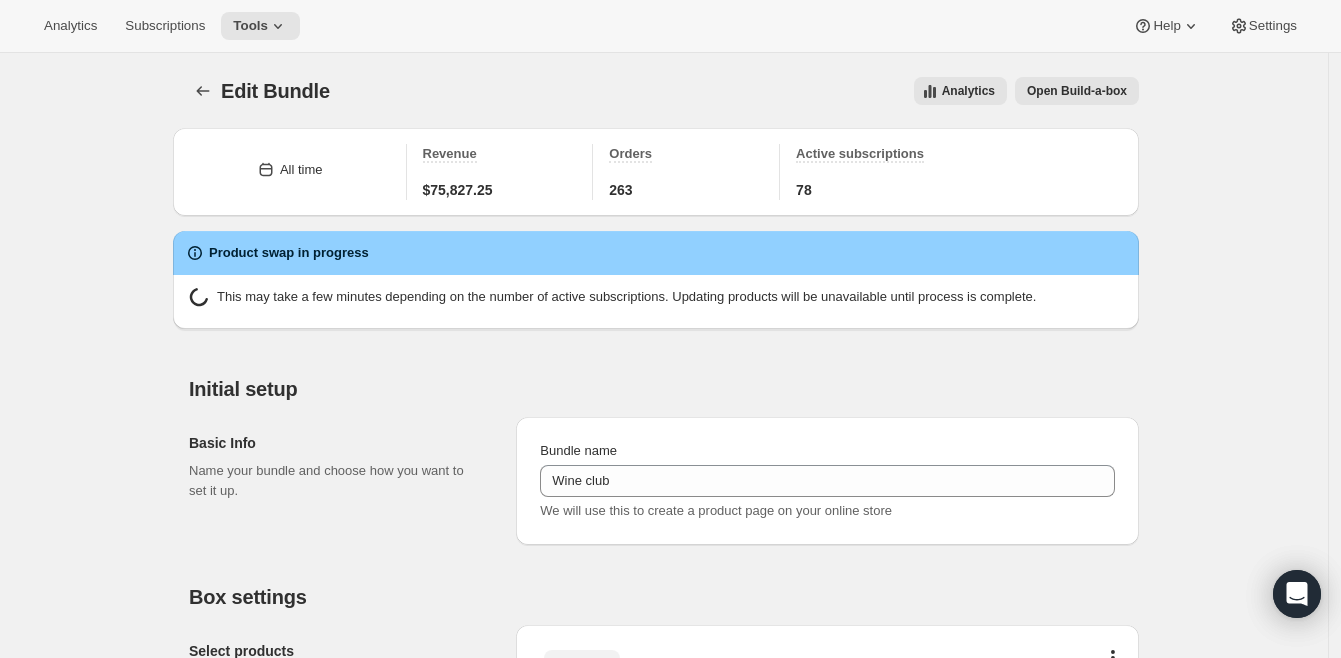 scroll, scrollTop: 0, scrollLeft: 0, axis: both 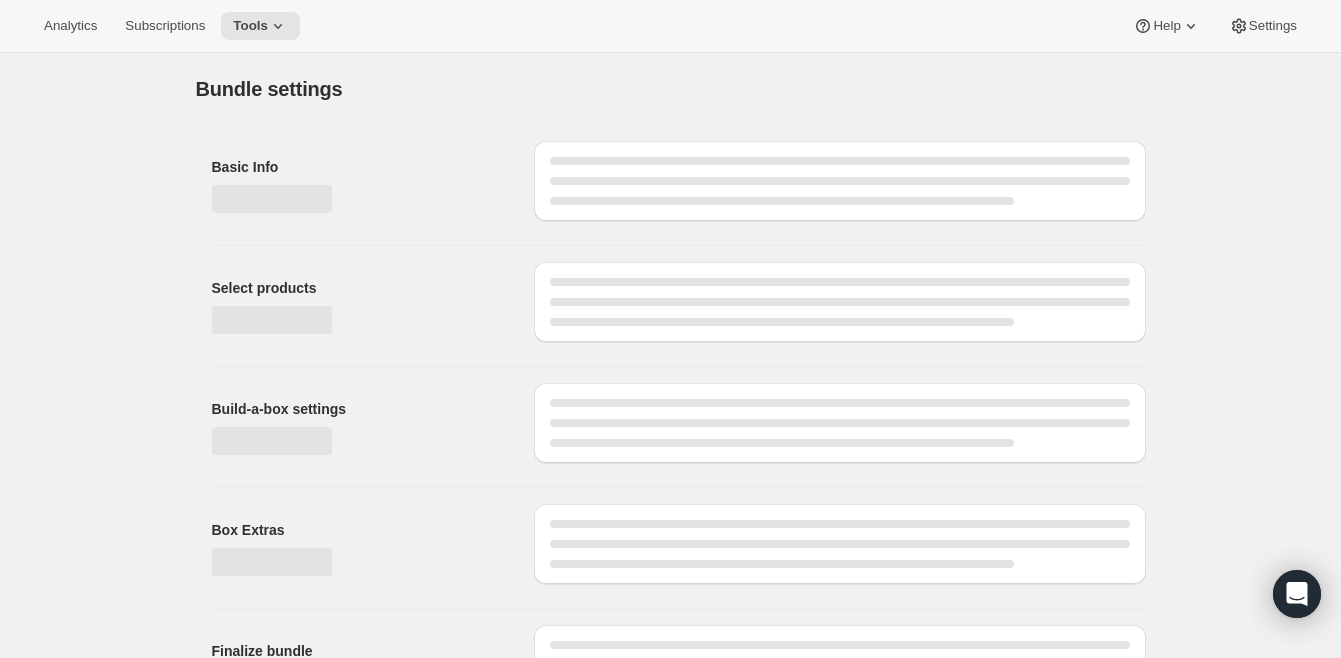 type on "Wine club" 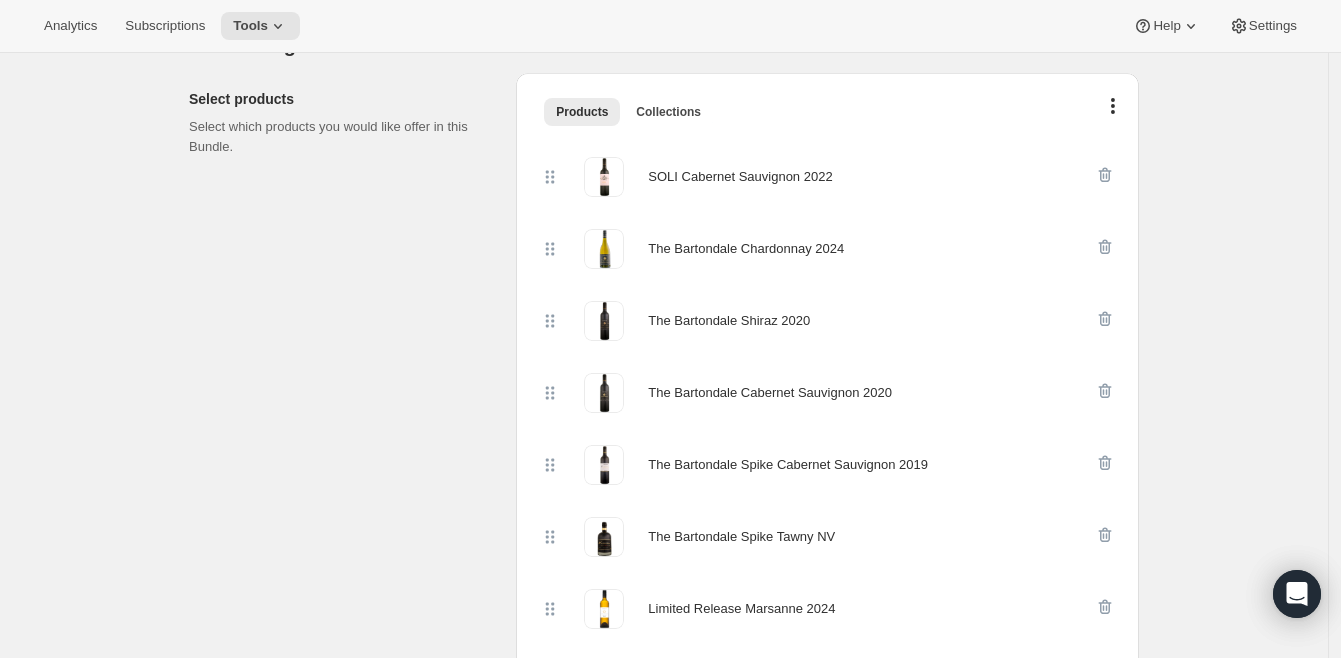 scroll, scrollTop: 427, scrollLeft: 0, axis: vertical 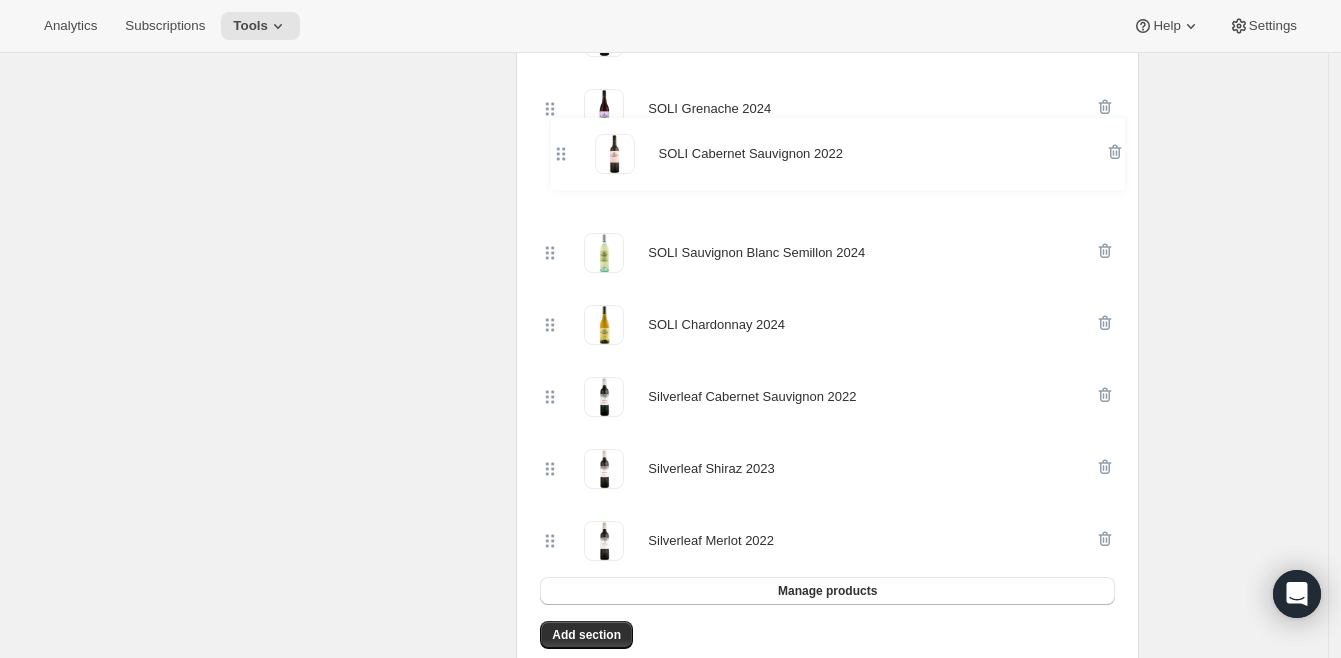 drag, startPoint x: 560, startPoint y: 173, endPoint x: 566, endPoint y: 156, distance: 18.027756 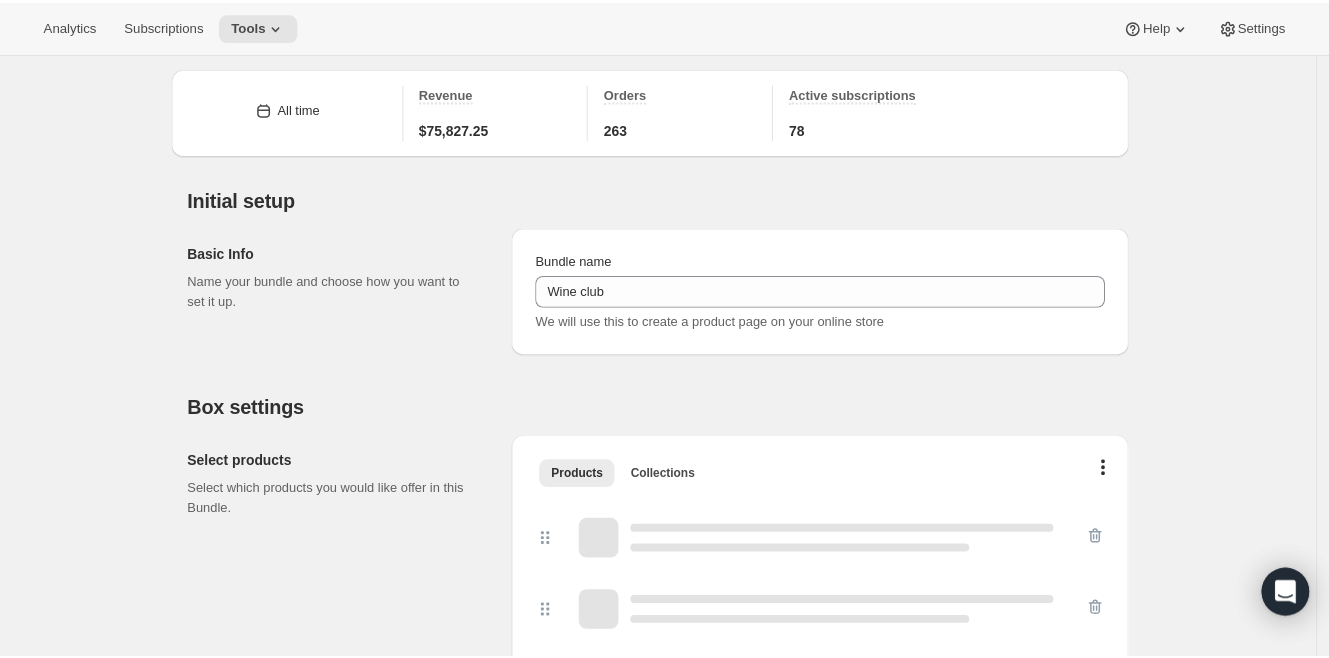 scroll, scrollTop: 2288, scrollLeft: 0, axis: vertical 